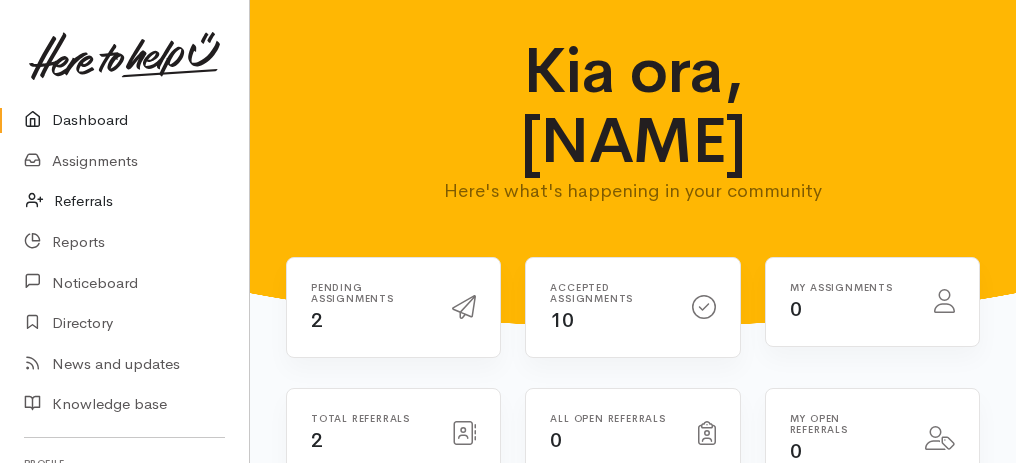 scroll, scrollTop: 0, scrollLeft: 0, axis: both 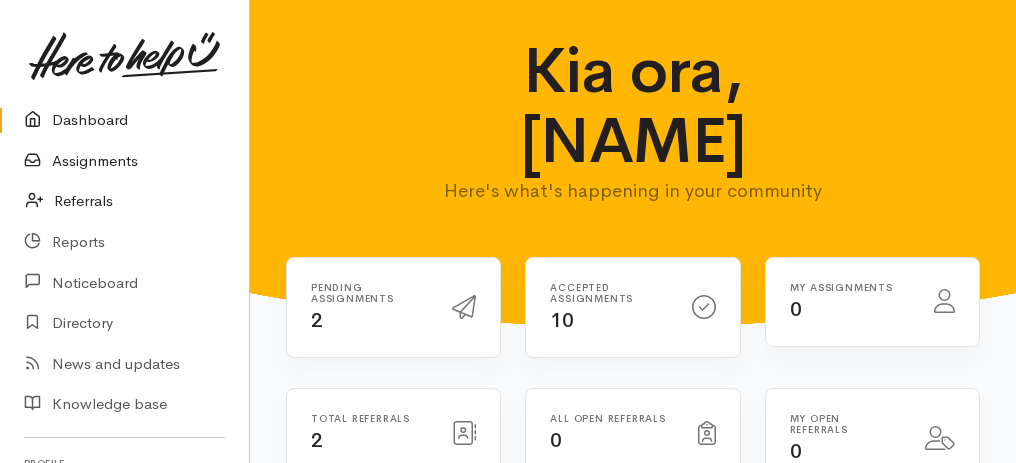 drag, startPoint x: 69, startPoint y: 165, endPoint x: 78, endPoint y: 181, distance: 18.35756 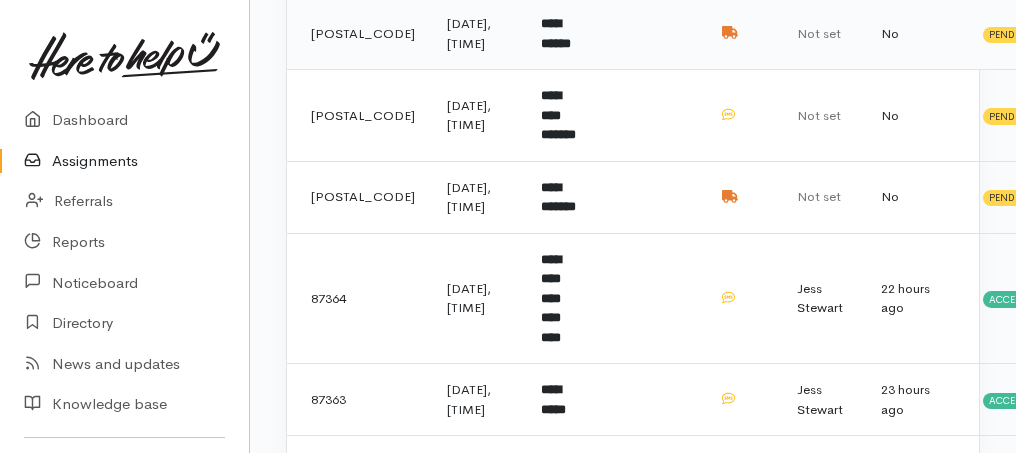 scroll, scrollTop: 533, scrollLeft: 0, axis: vertical 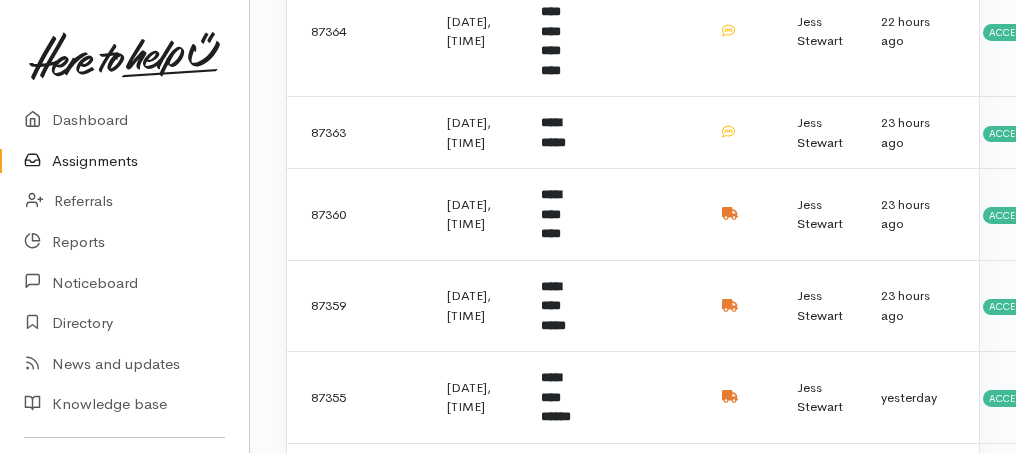 click on "Assignments" at bounding box center [124, 161] 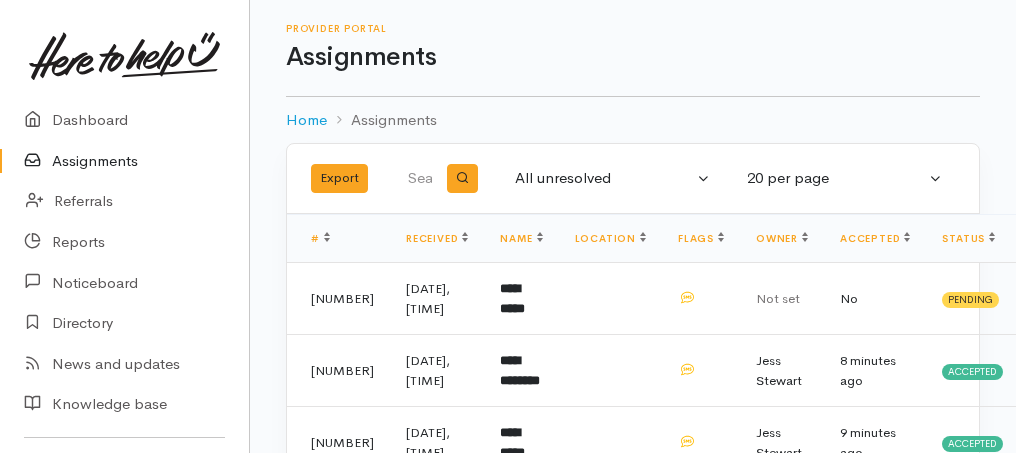 scroll, scrollTop: 0, scrollLeft: 0, axis: both 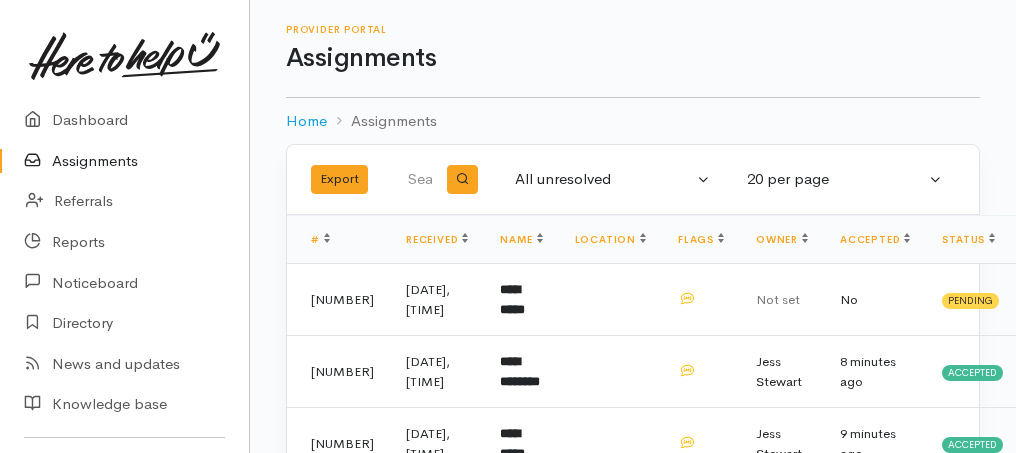 click on "Assignments" at bounding box center (124, 161) 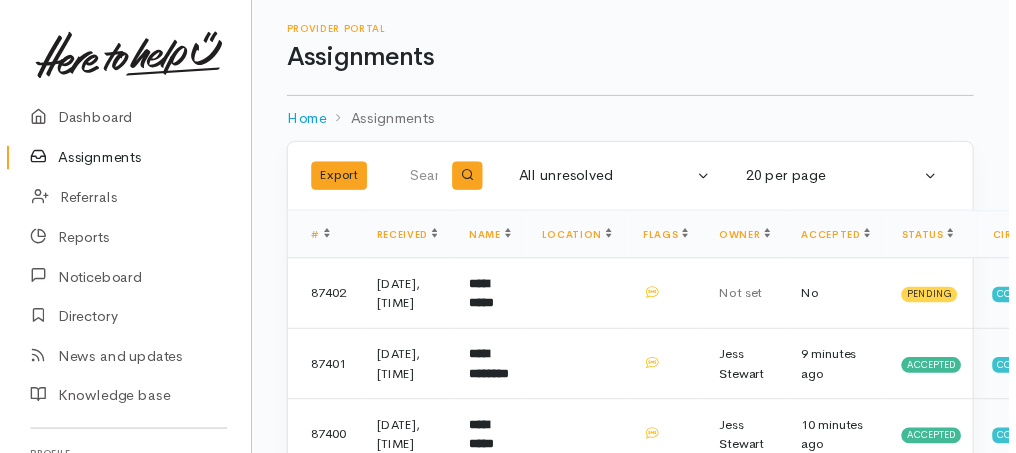 scroll, scrollTop: 0, scrollLeft: 0, axis: both 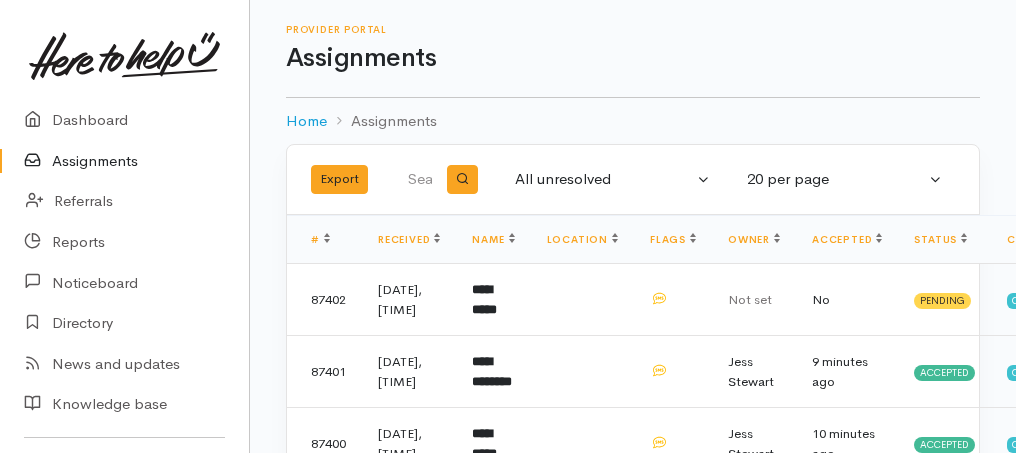 click on "Assignments" at bounding box center (124, 161) 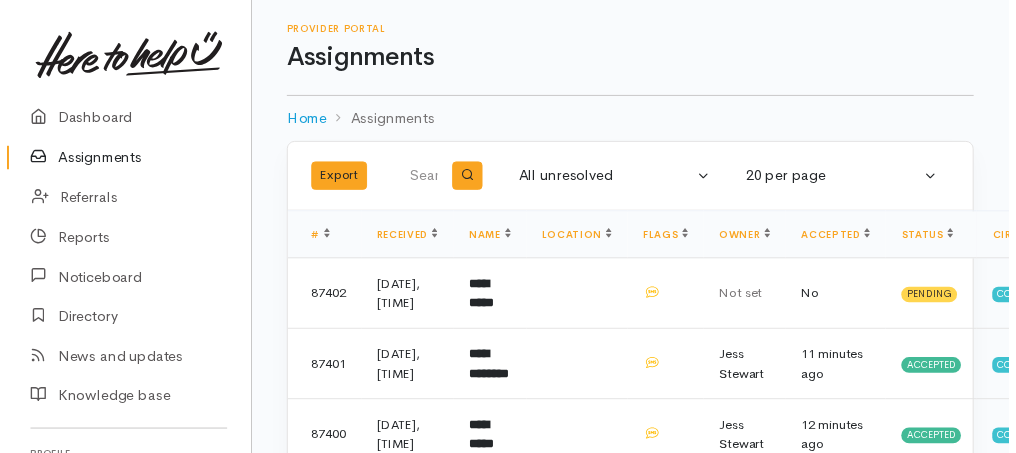 scroll, scrollTop: 0, scrollLeft: 0, axis: both 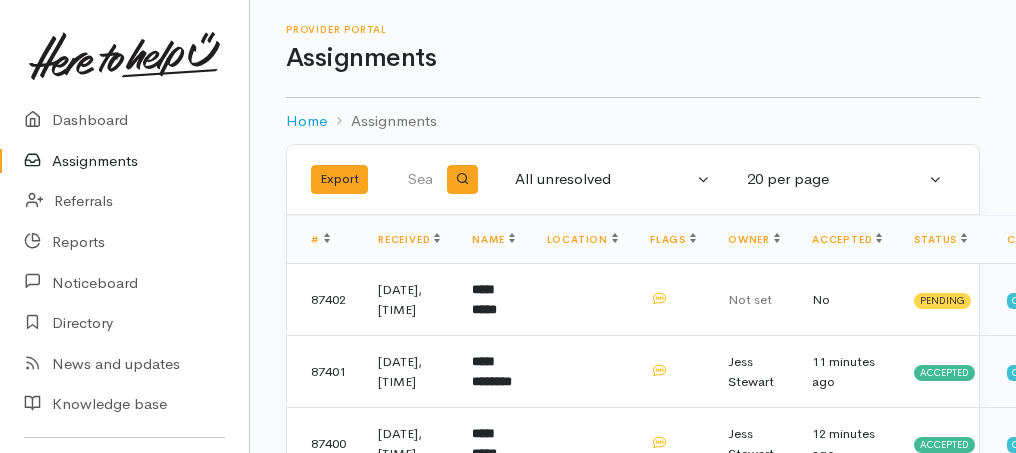 click on "Assignments" at bounding box center [124, 161] 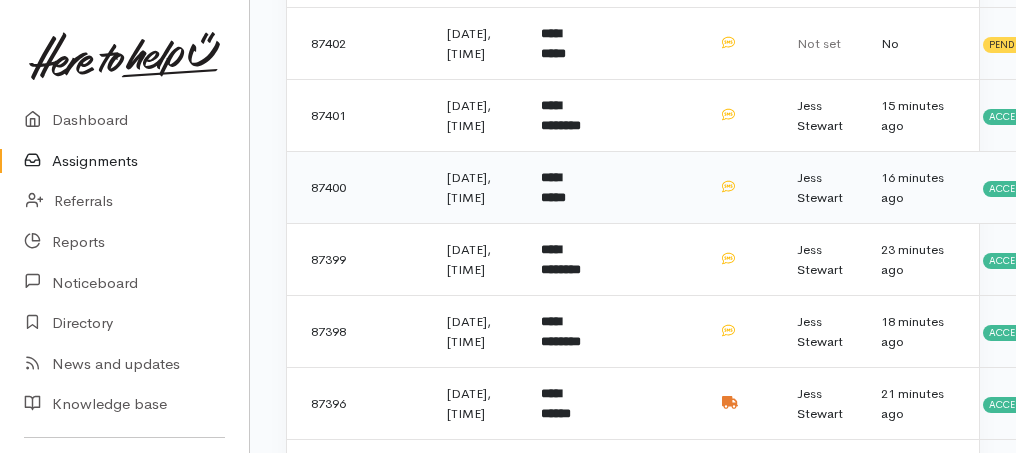 scroll, scrollTop: 133, scrollLeft: 0, axis: vertical 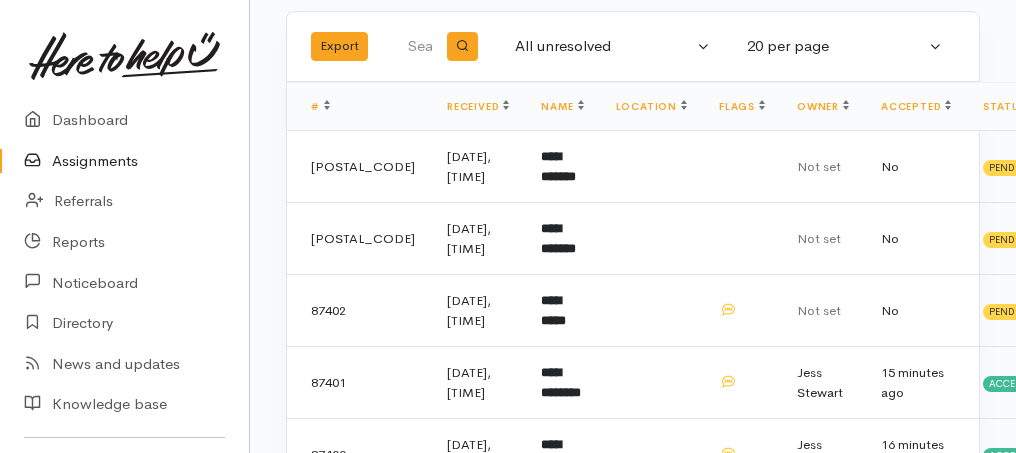 click on "Assignments" at bounding box center (124, 161) 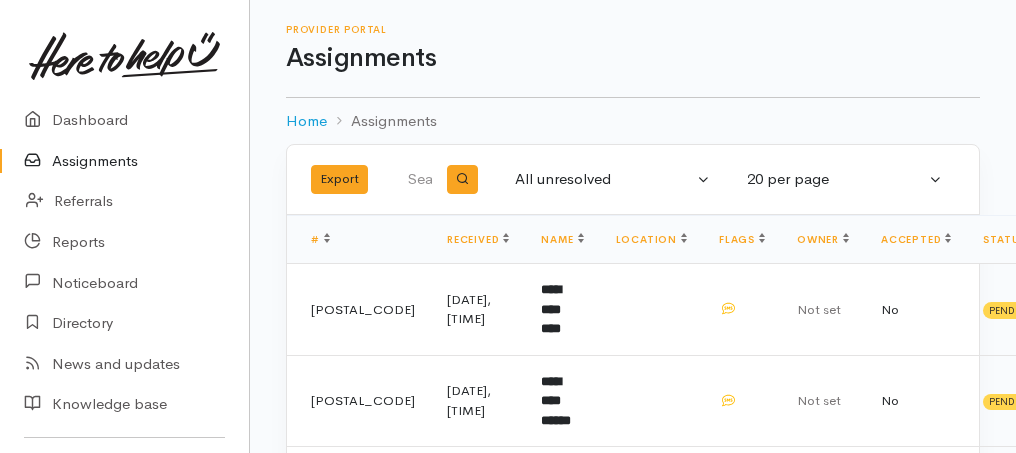 scroll, scrollTop: 0, scrollLeft: 0, axis: both 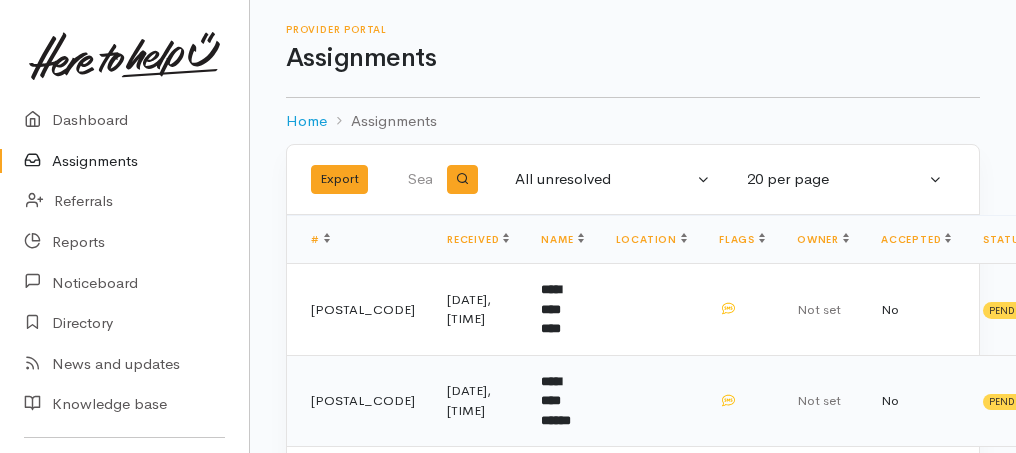 click on "**********" at bounding box center (562, 401) 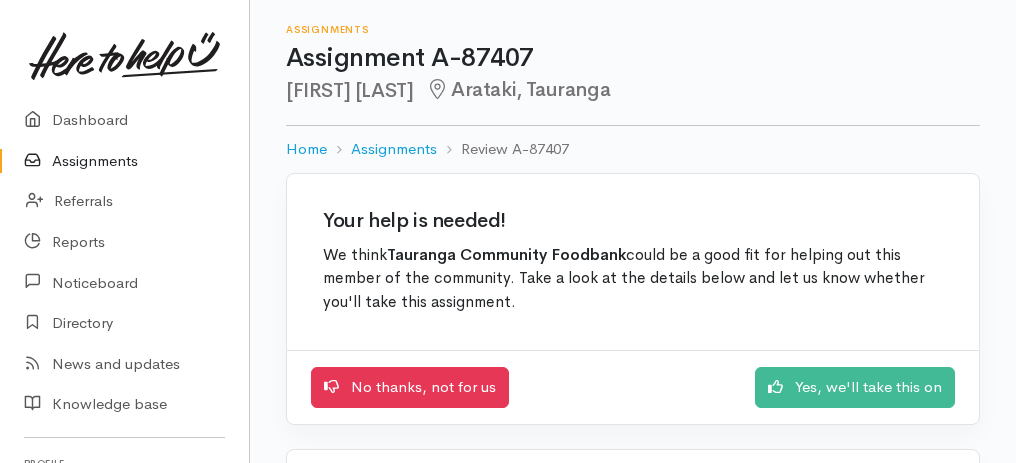 scroll, scrollTop: 0, scrollLeft: 0, axis: both 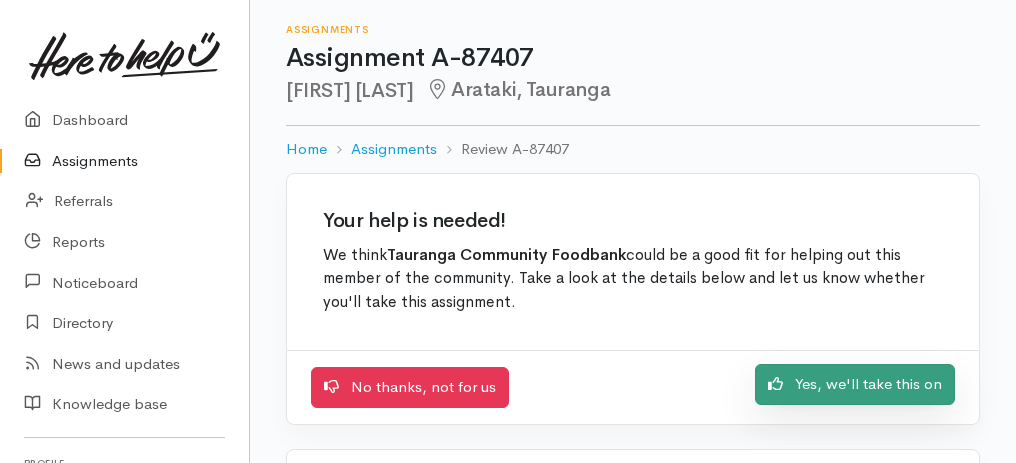 click on "Yes, we'll take this on" at bounding box center [855, 384] 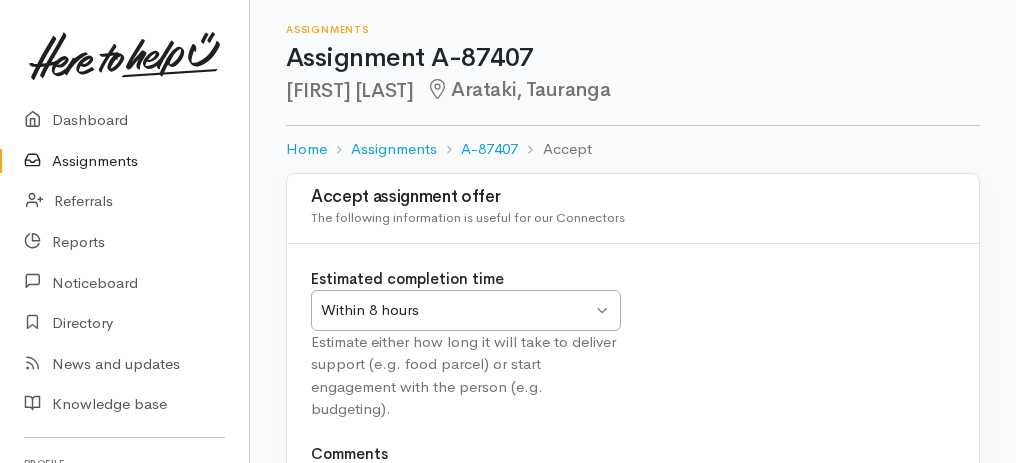 scroll, scrollTop: 249, scrollLeft: 0, axis: vertical 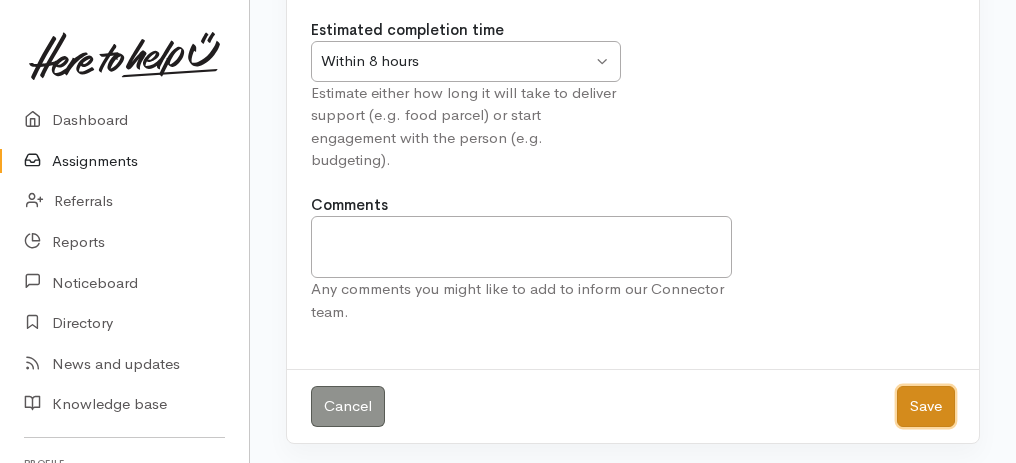 click on "Save" at bounding box center (926, 406) 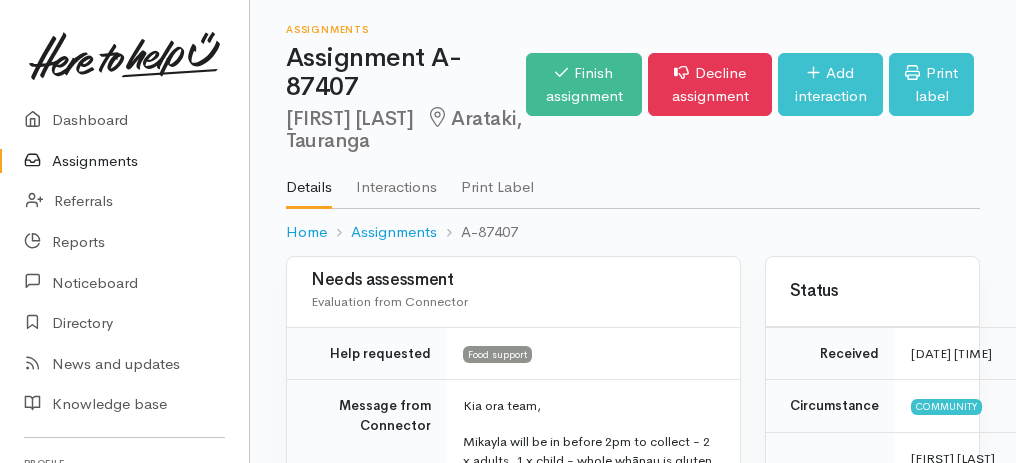 scroll, scrollTop: 0, scrollLeft: 0, axis: both 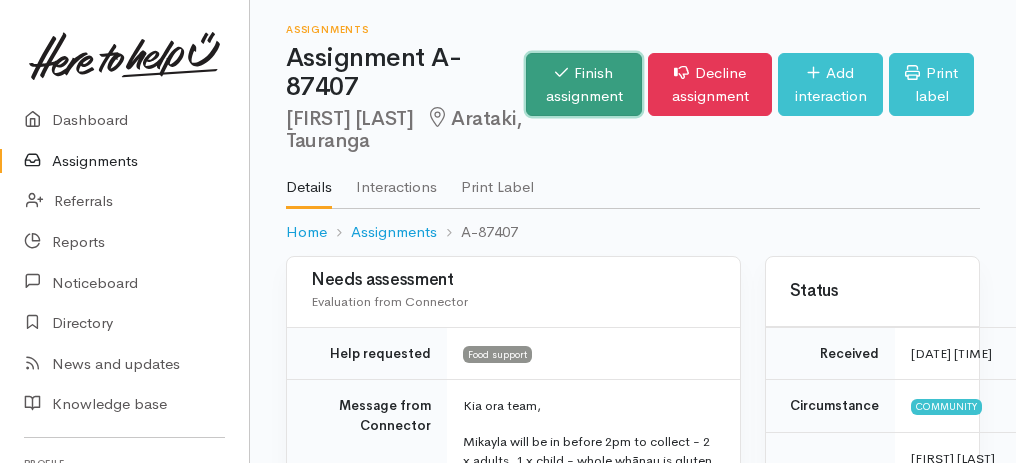 click on "Finish assignment" at bounding box center (583, 84) 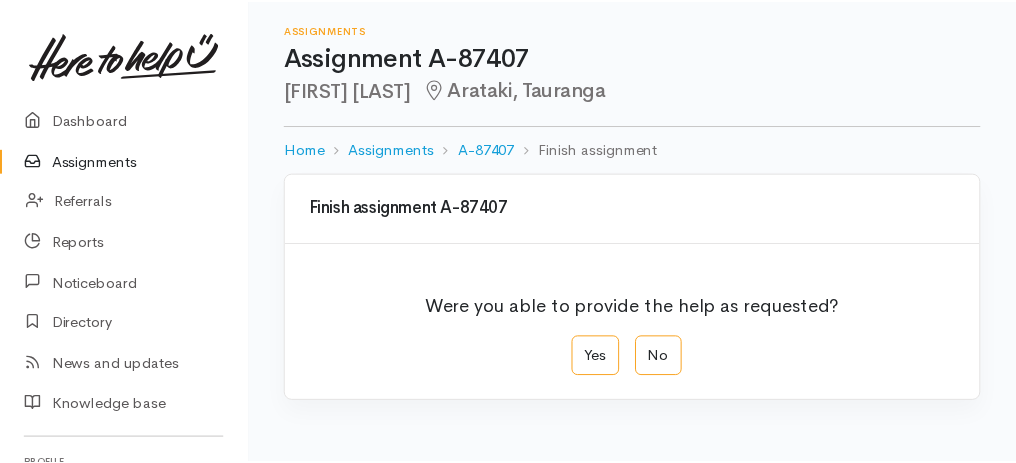 scroll, scrollTop: 0, scrollLeft: 0, axis: both 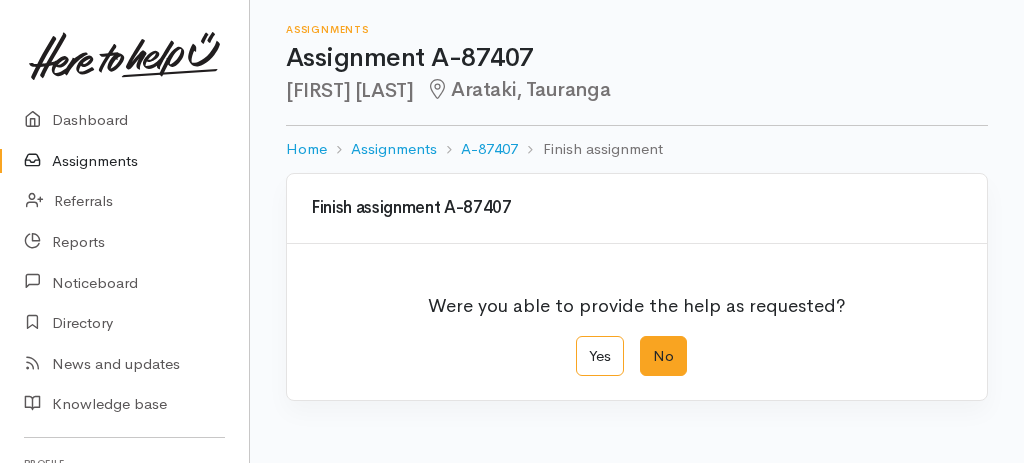 click on "No" at bounding box center [663, 356] 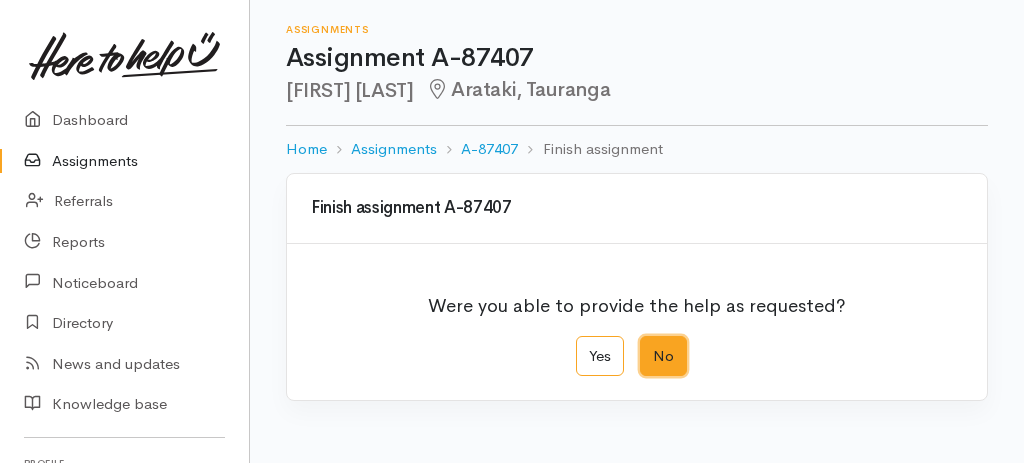 click on "No" at bounding box center (646, 342) 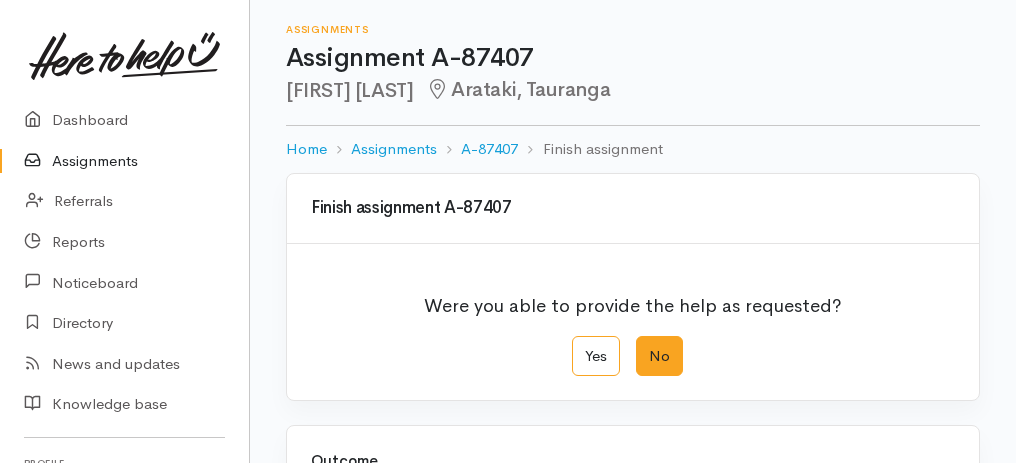 click on "Assignments" at bounding box center (124, 161) 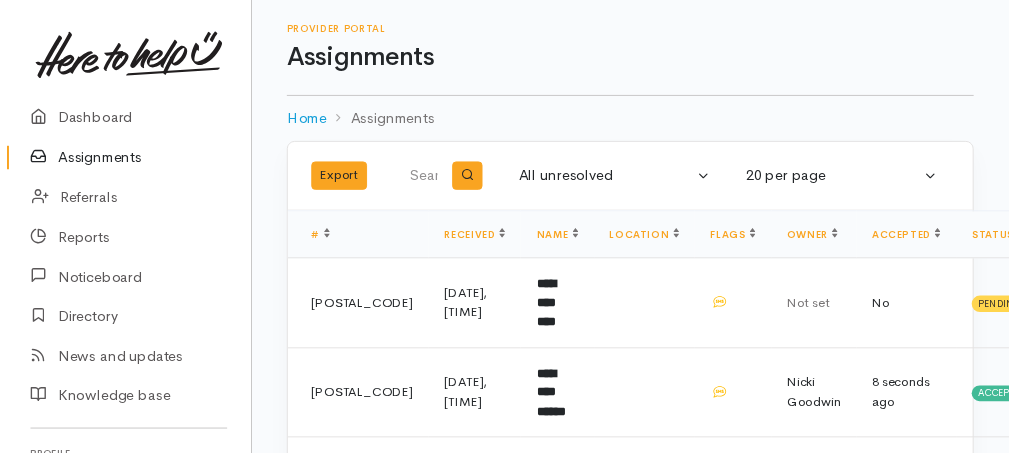 scroll, scrollTop: 0, scrollLeft: 0, axis: both 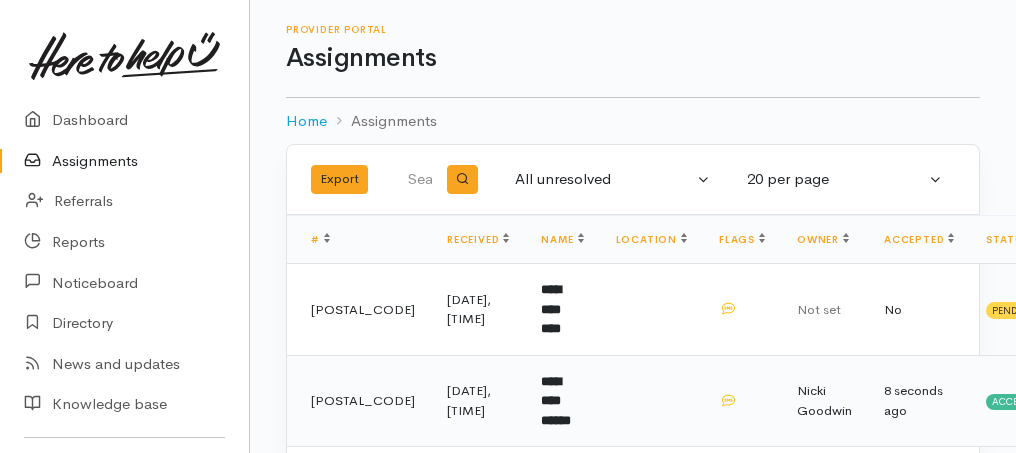 click on "**********" at bounding box center [556, 401] 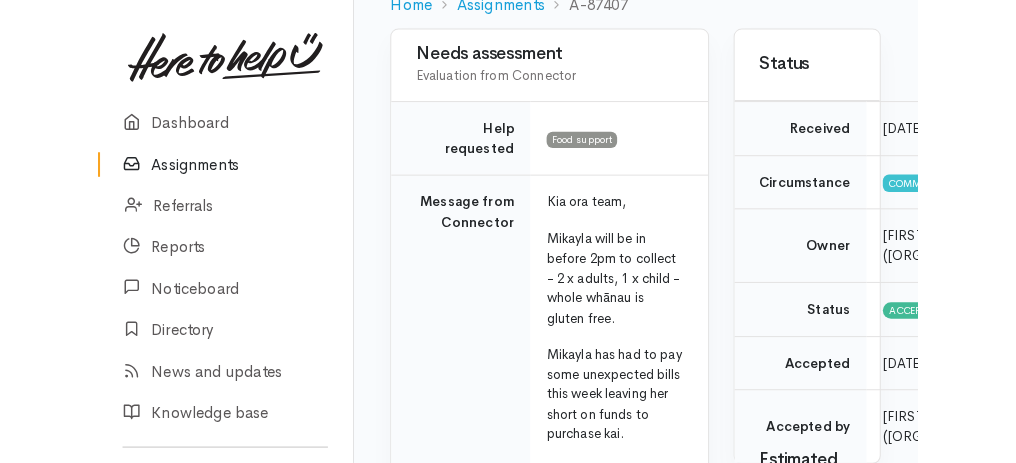 scroll, scrollTop: 200, scrollLeft: 0, axis: vertical 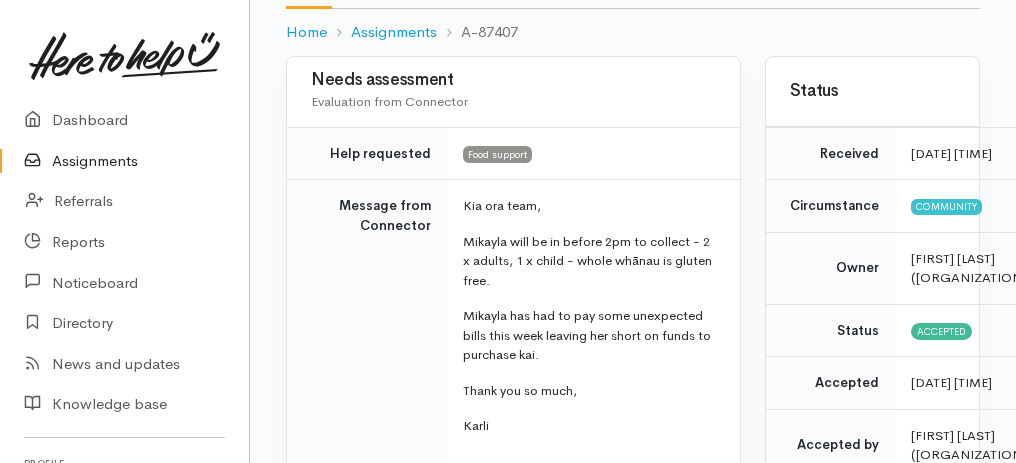 drag, startPoint x: 333, startPoint y: 170, endPoint x: 673, endPoint y: 396, distance: 408.25974 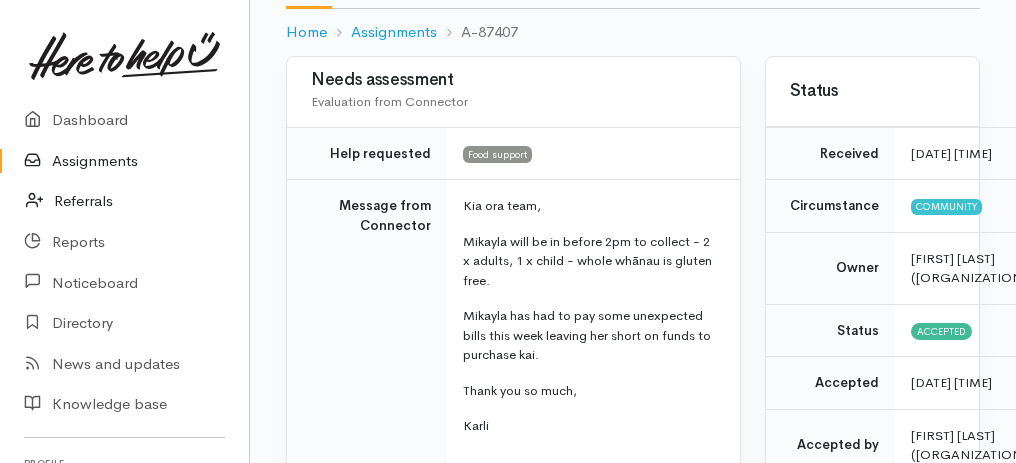 copy on "Message from Connector
Kia ora team, [FIRST] will be in before 2pm to collect - 2 x adults, 1 x child - whole whānau is gluten free. [FIRST] has had to pay some unexpected bills this week leaving her short on funds to purchase kai.  Thank you so much, [FIRST]" 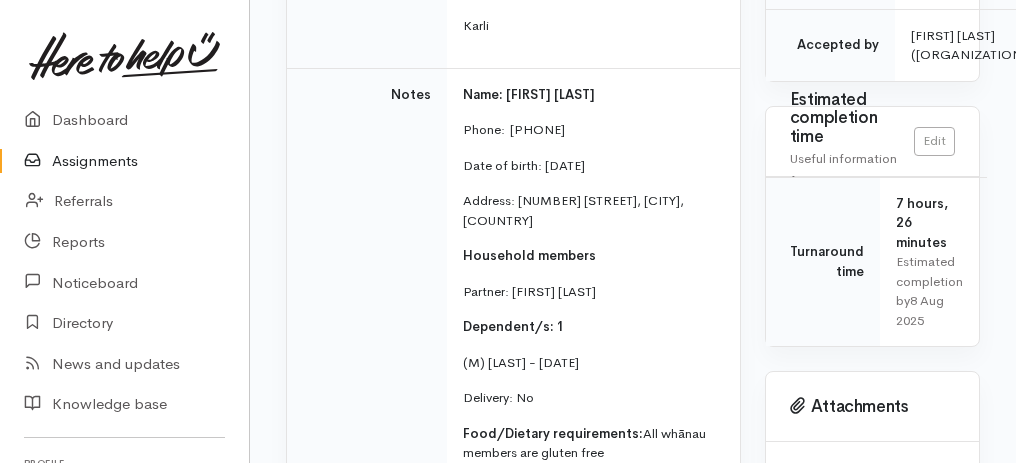 scroll, scrollTop: 800, scrollLeft: 0, axis: vertical 